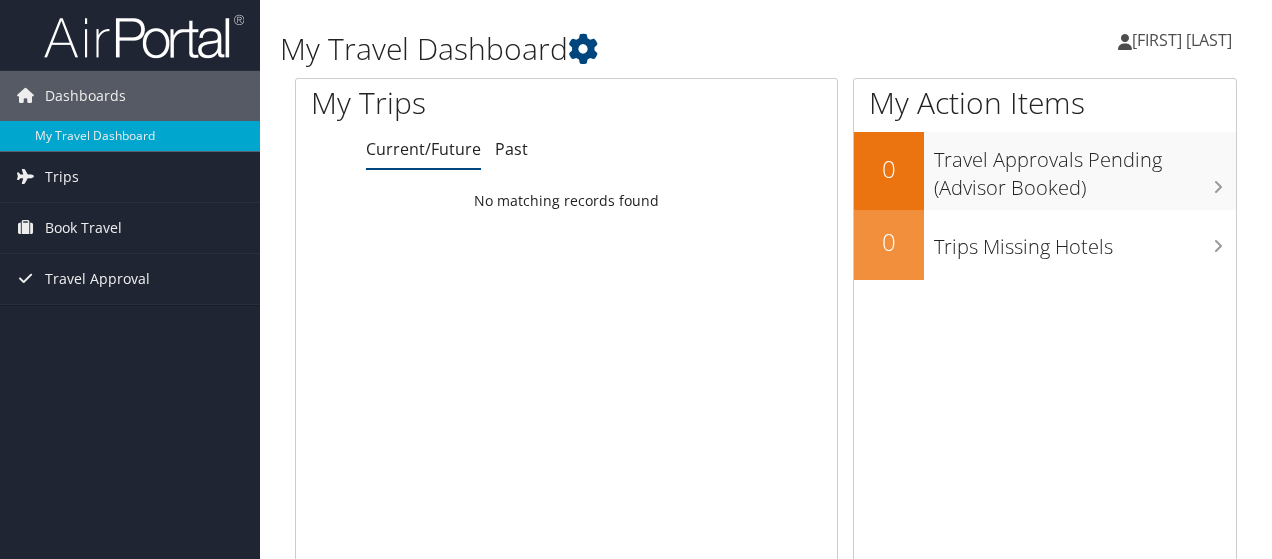 scroll, scrollTop: 0, scrollLeft: 0, axis: both 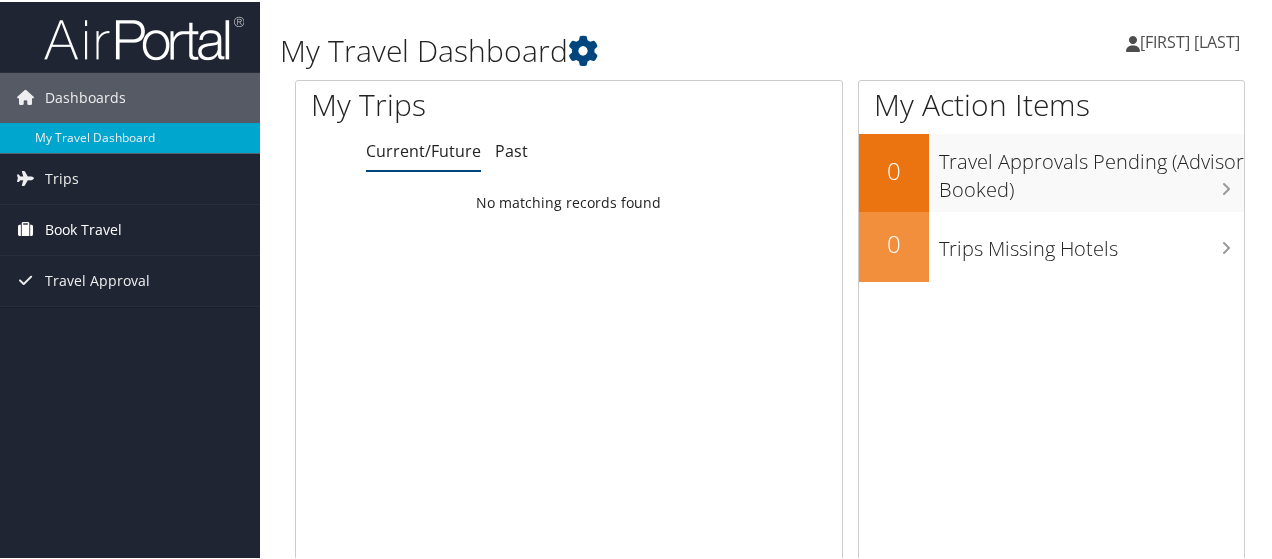 click on "Book Travel" at bounding box center (83, 228) 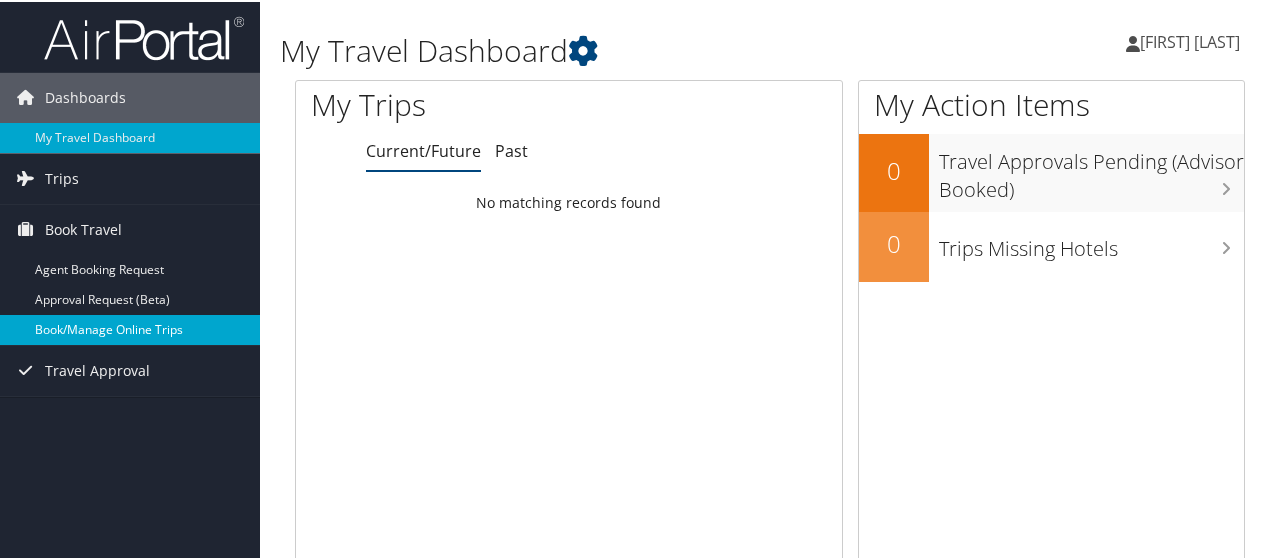 click on "Book/Manage Online Trips" at bounding box center [130, 328] 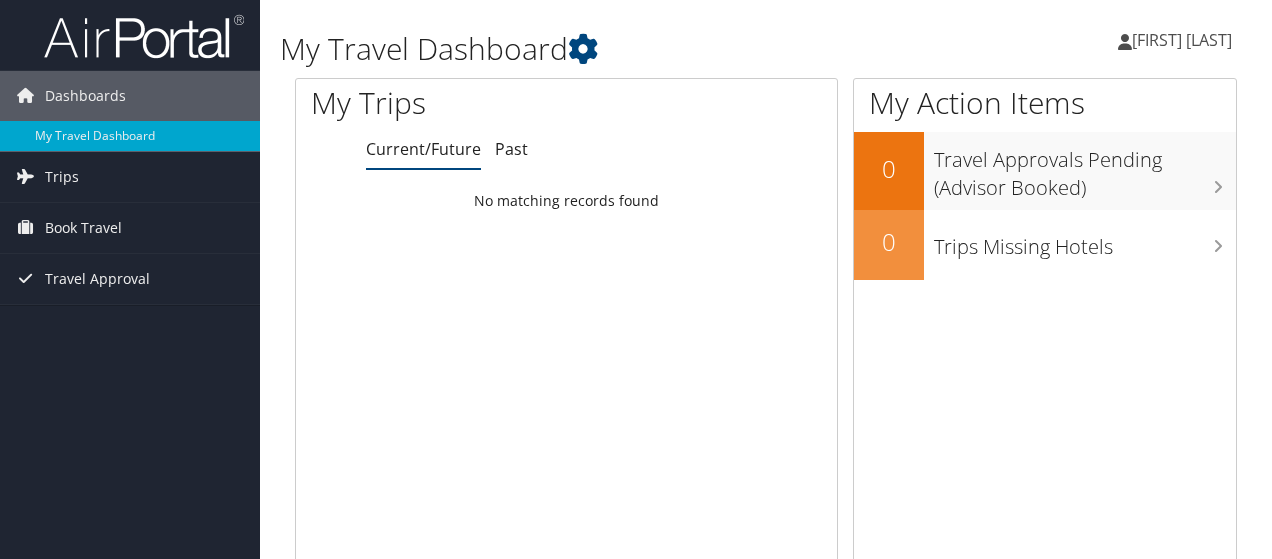 scroll, scrollTop: 0, scrollLeft: 0, axis: both 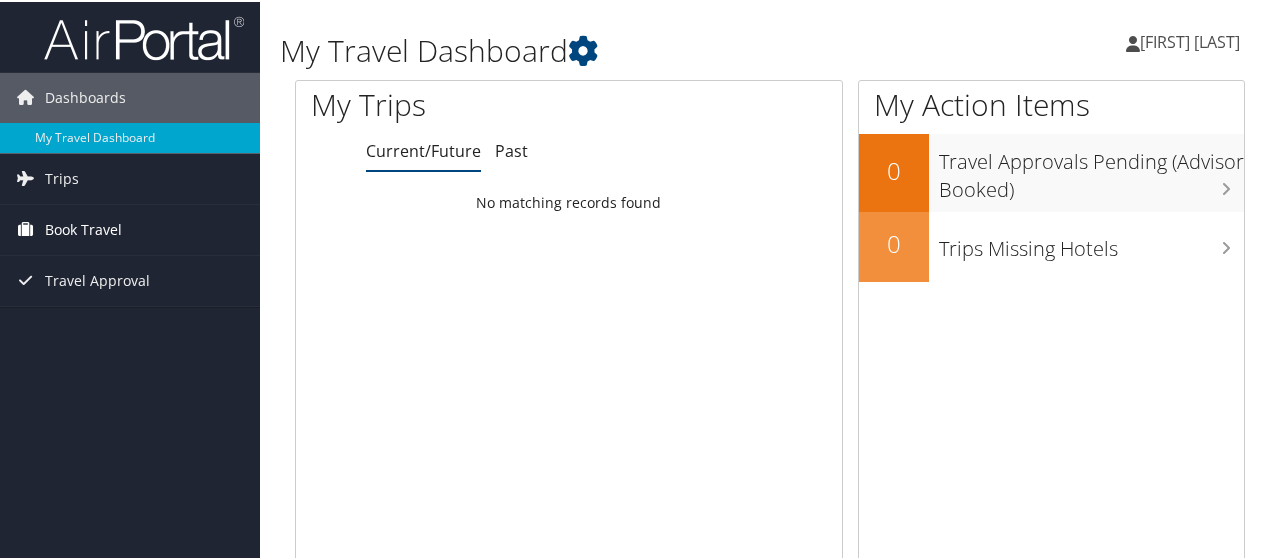 click on "Book Travel" at bounding box center [130, 228] 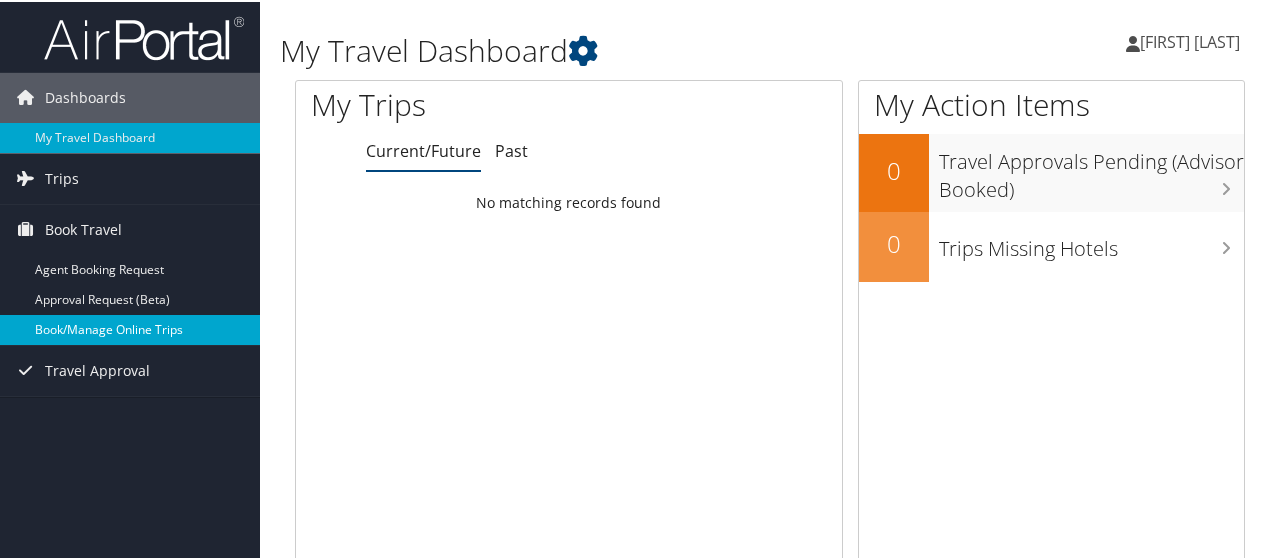 click on "Book/Manage Online Trips" at bounding box center [130, 328] 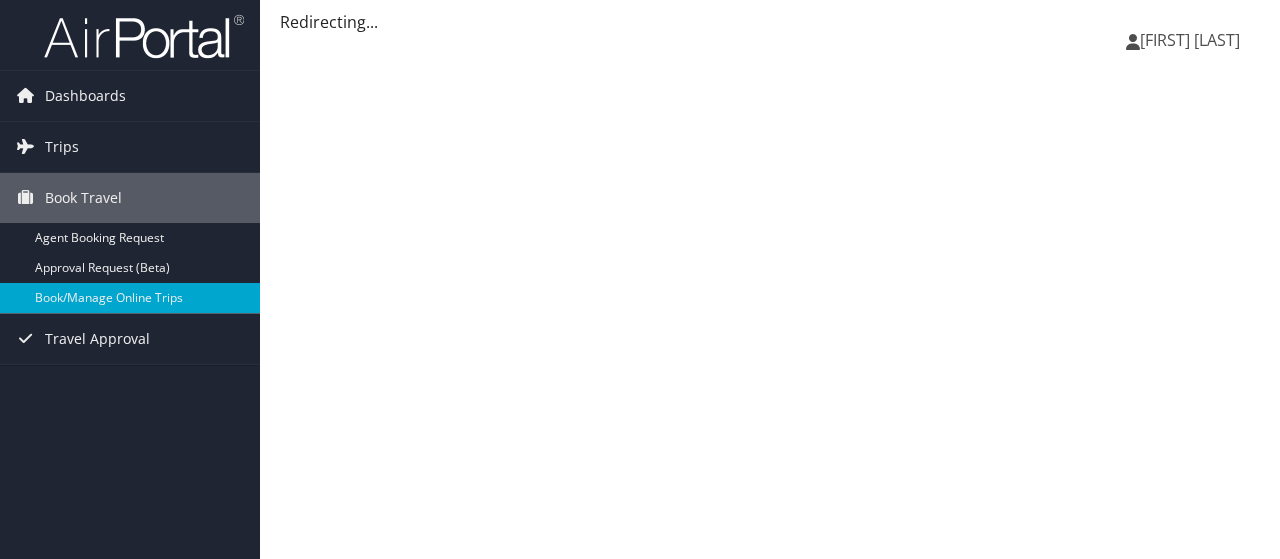 scroll, scrollTop: 0, scrollLeft: 0, axis: both 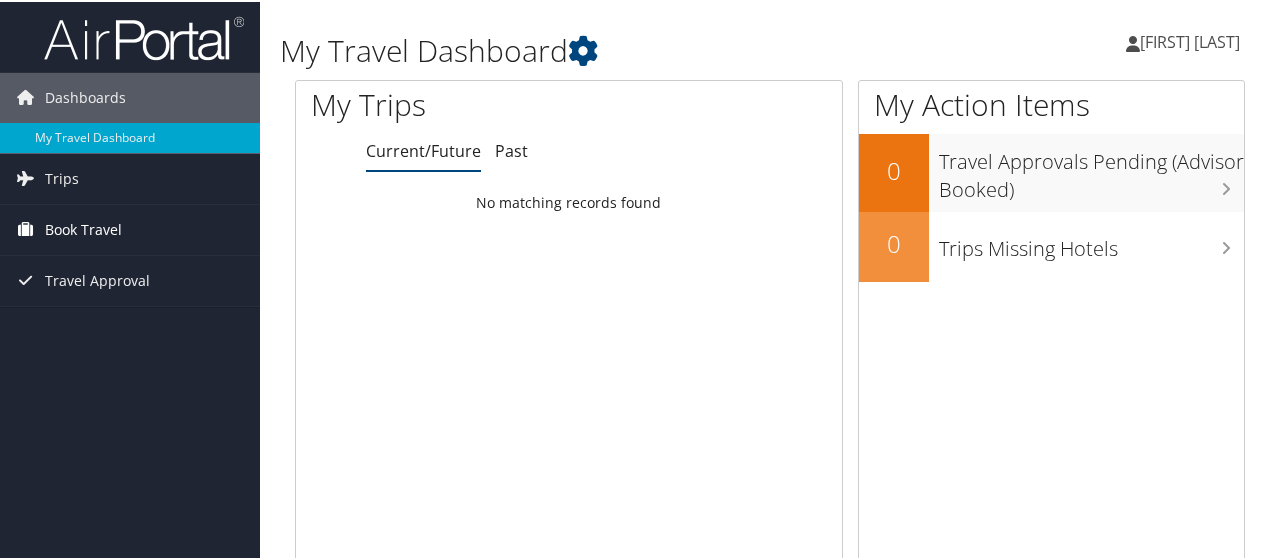 click on "Book Travel" at bounding box center (83, 228) 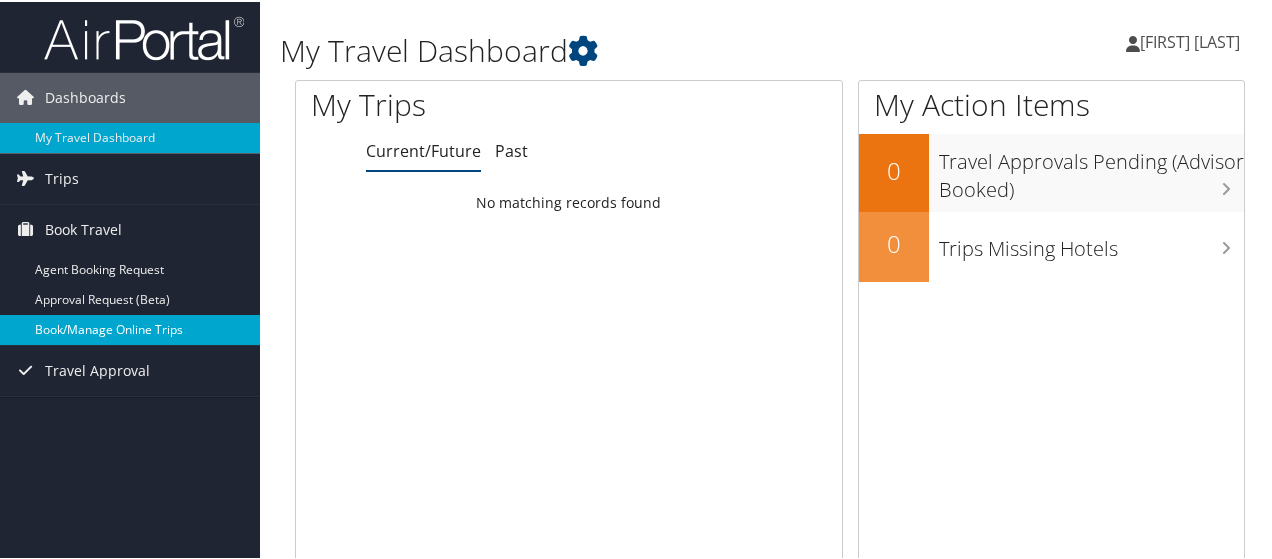 click on "Book/Manage Online Trips" at bounding box center (130, 328) 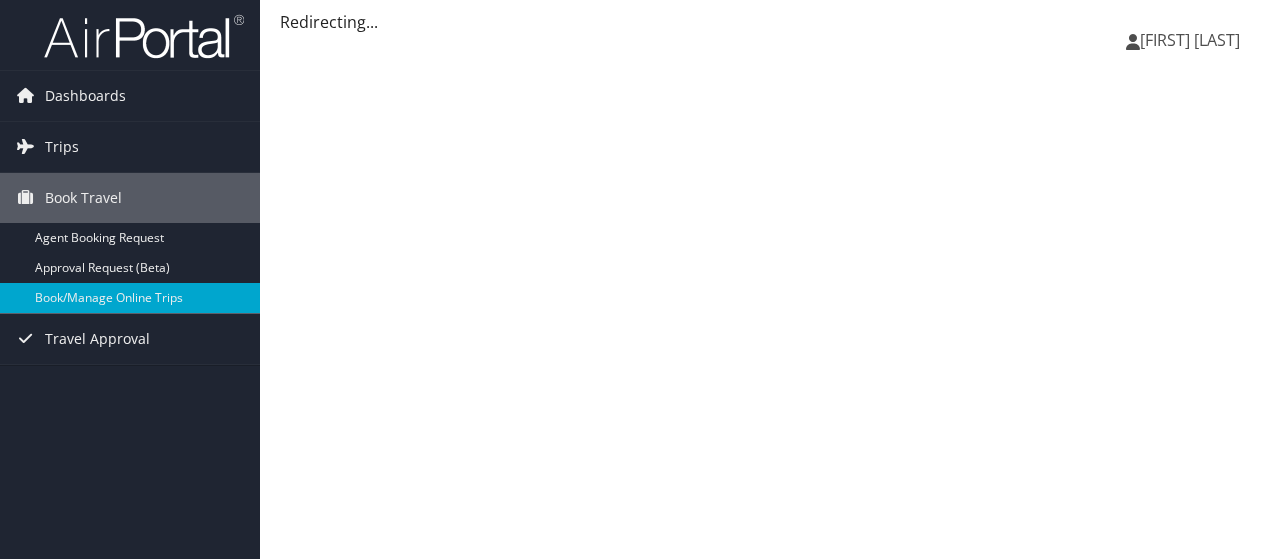 scroll, scrollTop: 0, scrollLeft: 0, axis: both 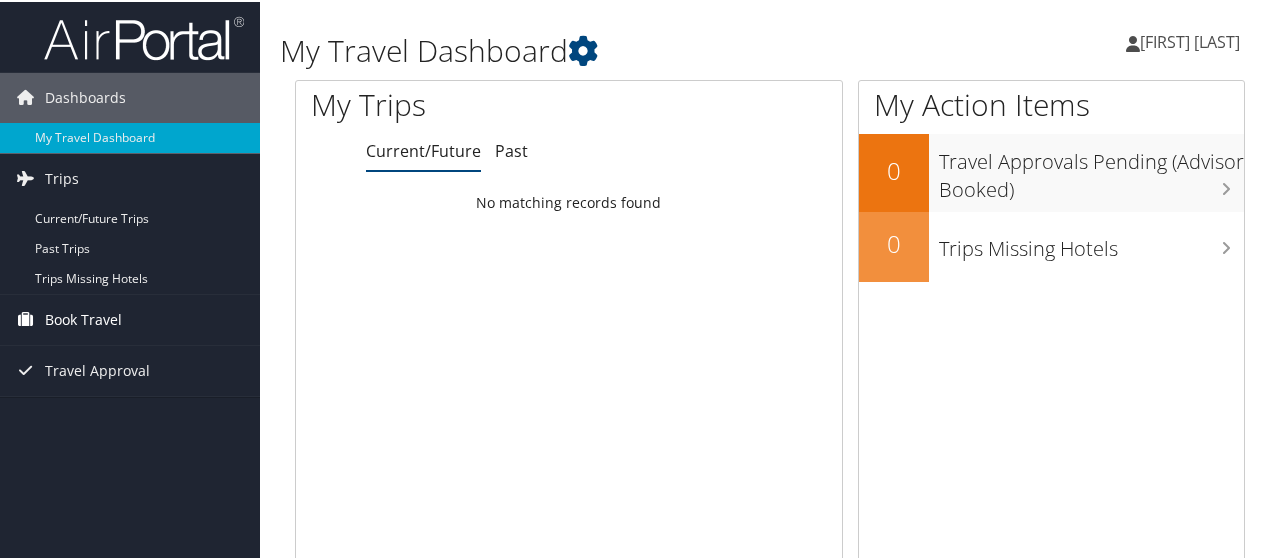 click on "Book Travel" at bounding box center (83, 318) 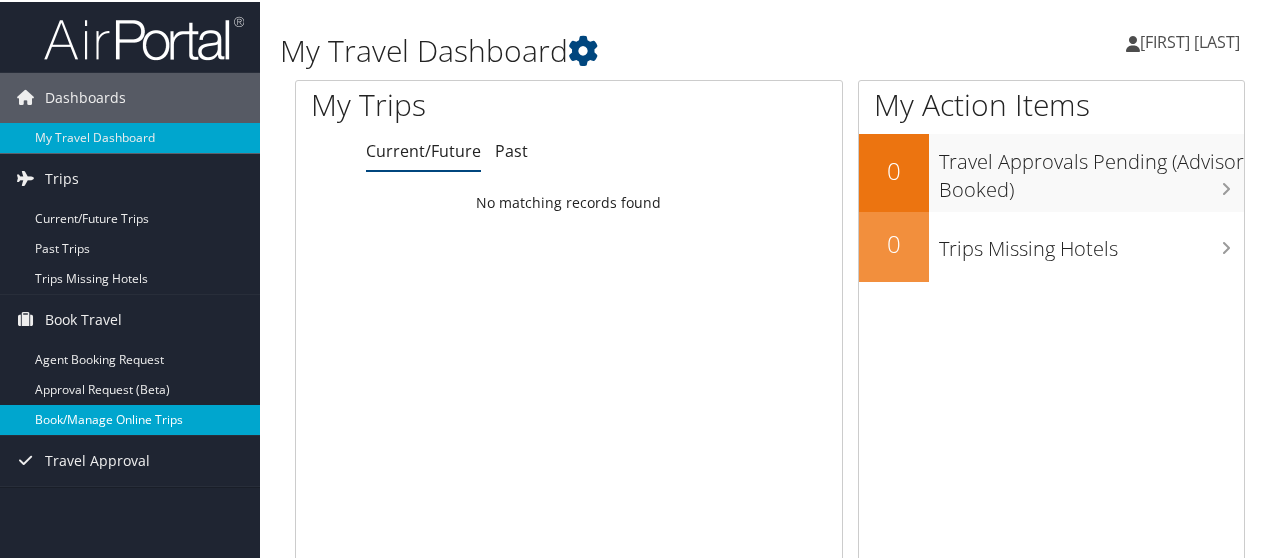 click on "Book/Manage Online Trips" at bounding box center (130, 418) 